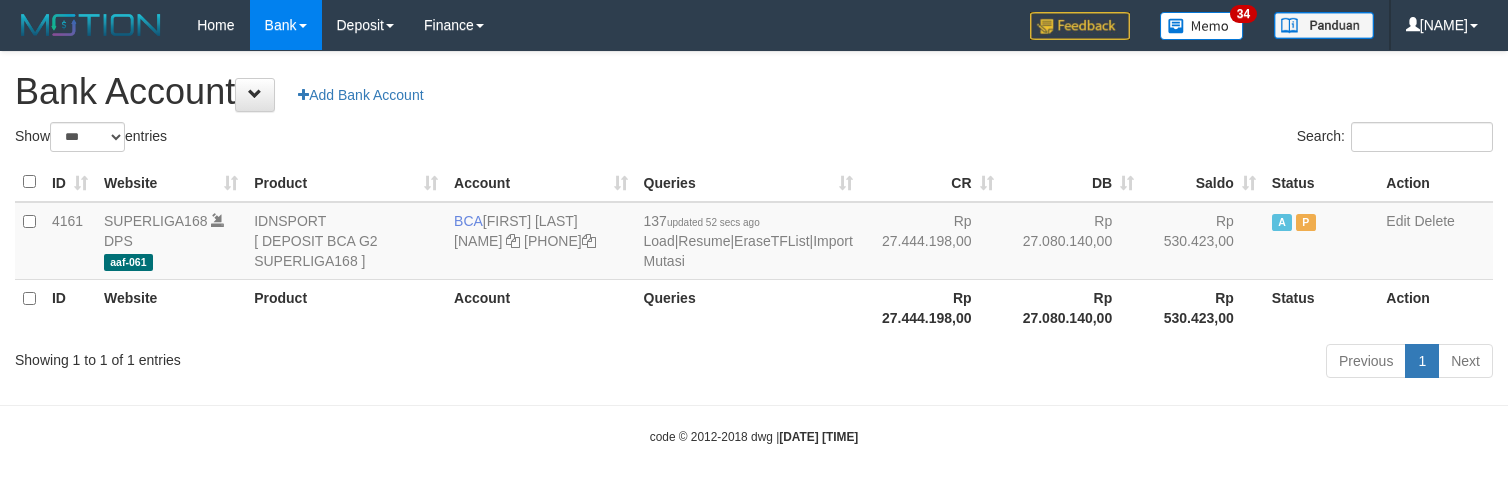 scroll, scrollTop: 0, scrollLeft: 0, axis: both 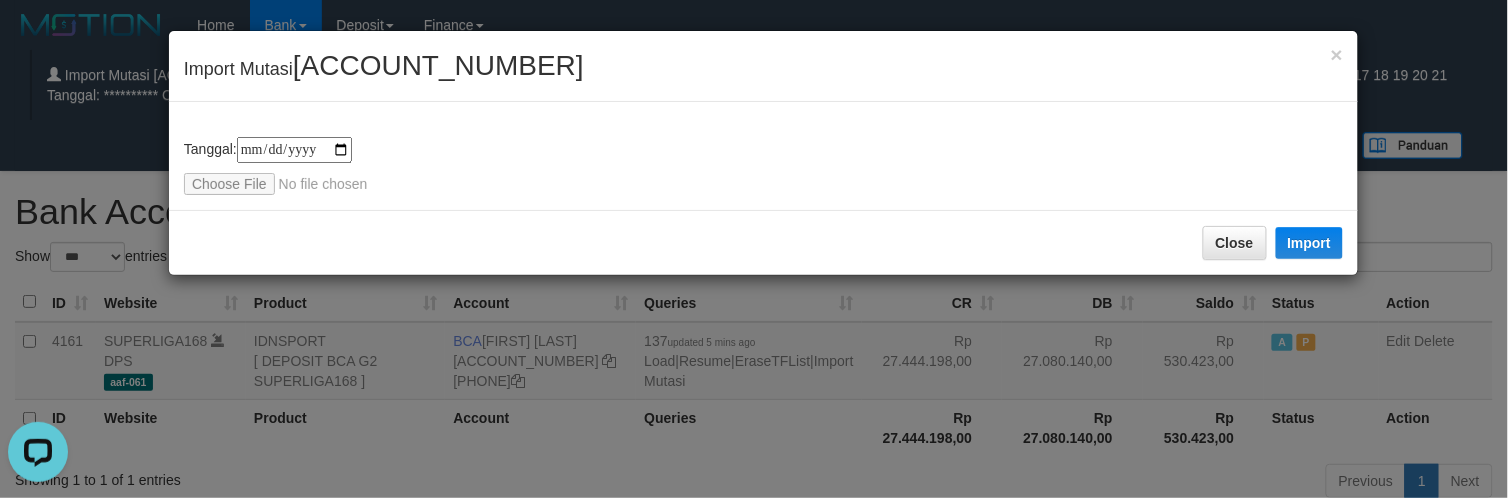 type on "**********" 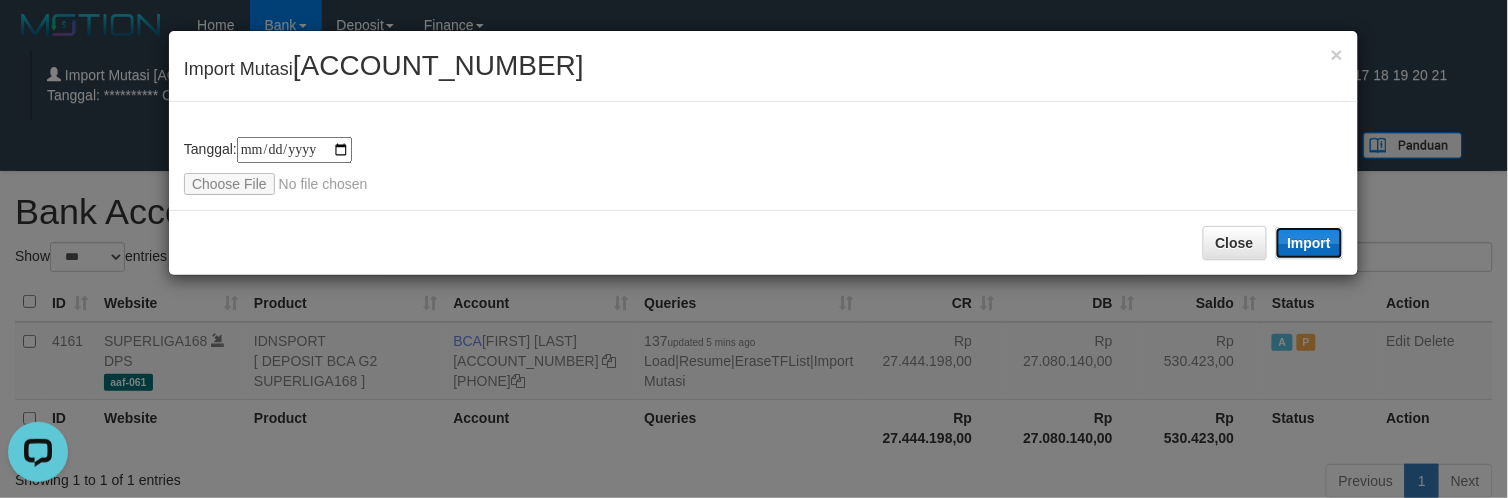 click on "Import" at bounding box center [1310, 243] 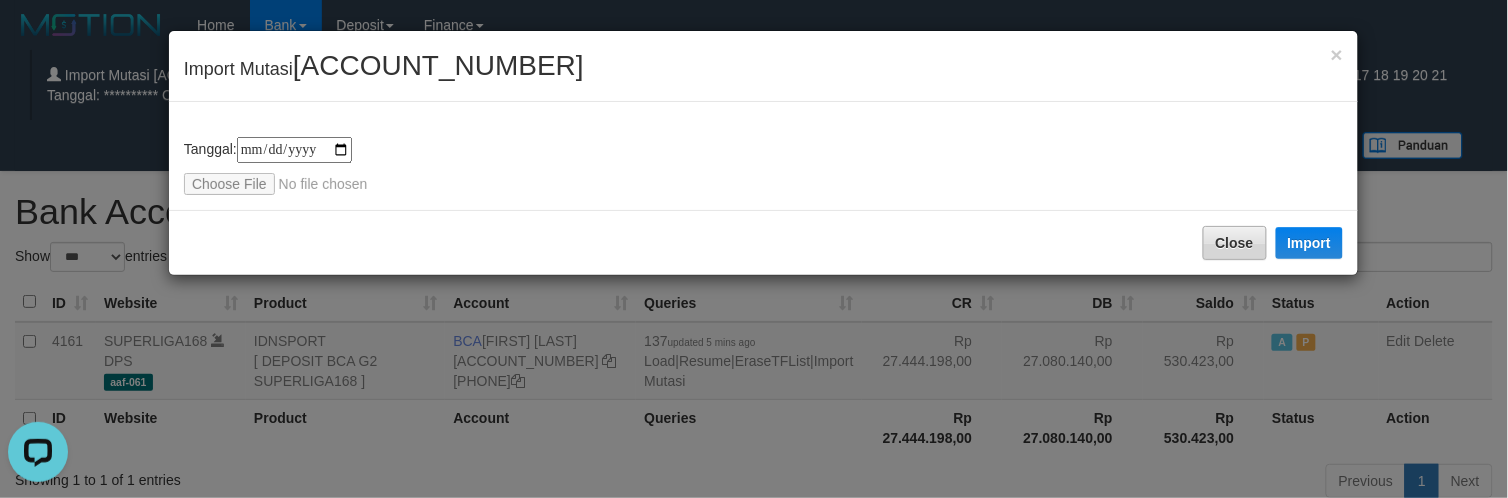 click on "Close" at bounding box center [1235, 243] 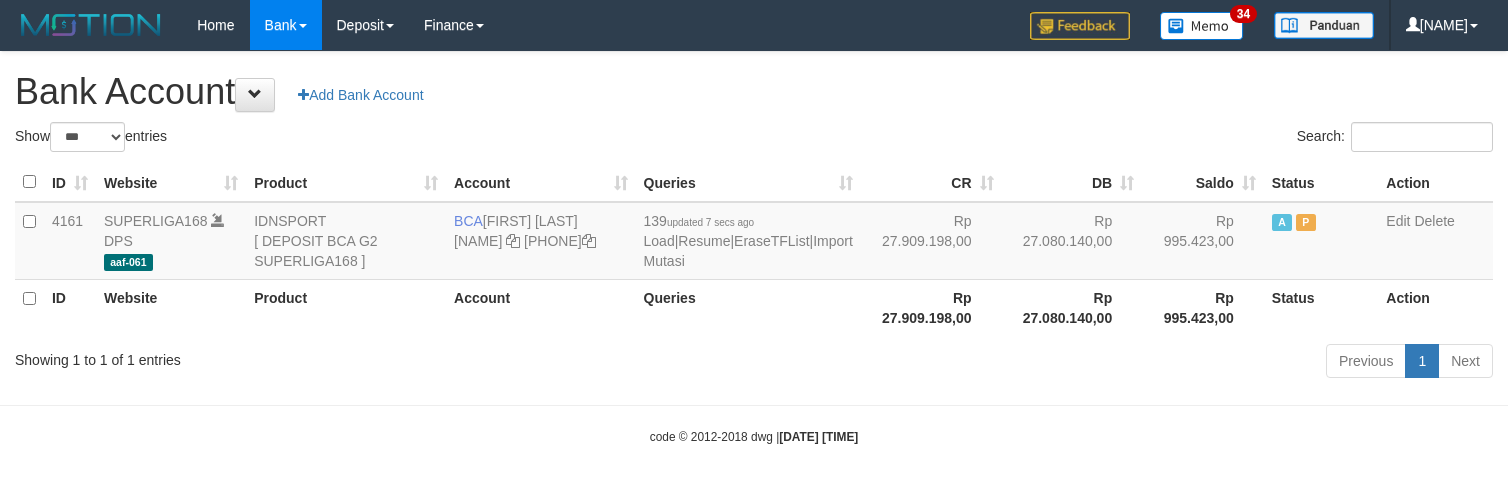 scroll, scrollTop: 0, scrollLeft: 0, axis: both 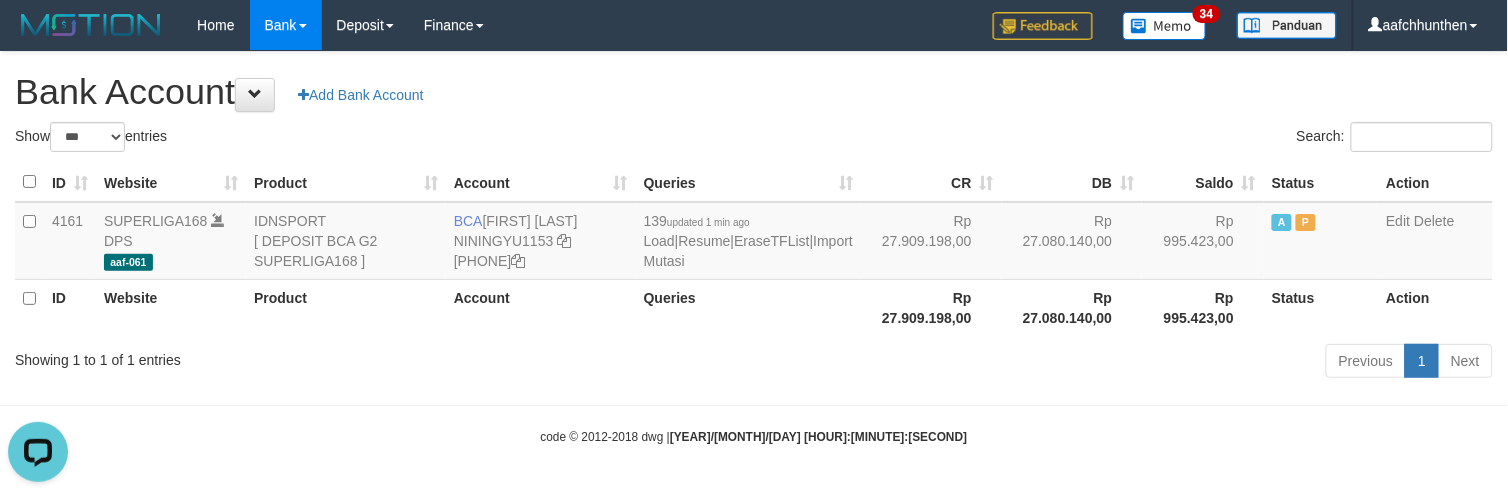 click on "Show  ** ** ** *** ***  entries" at bounding box center [377, 139] 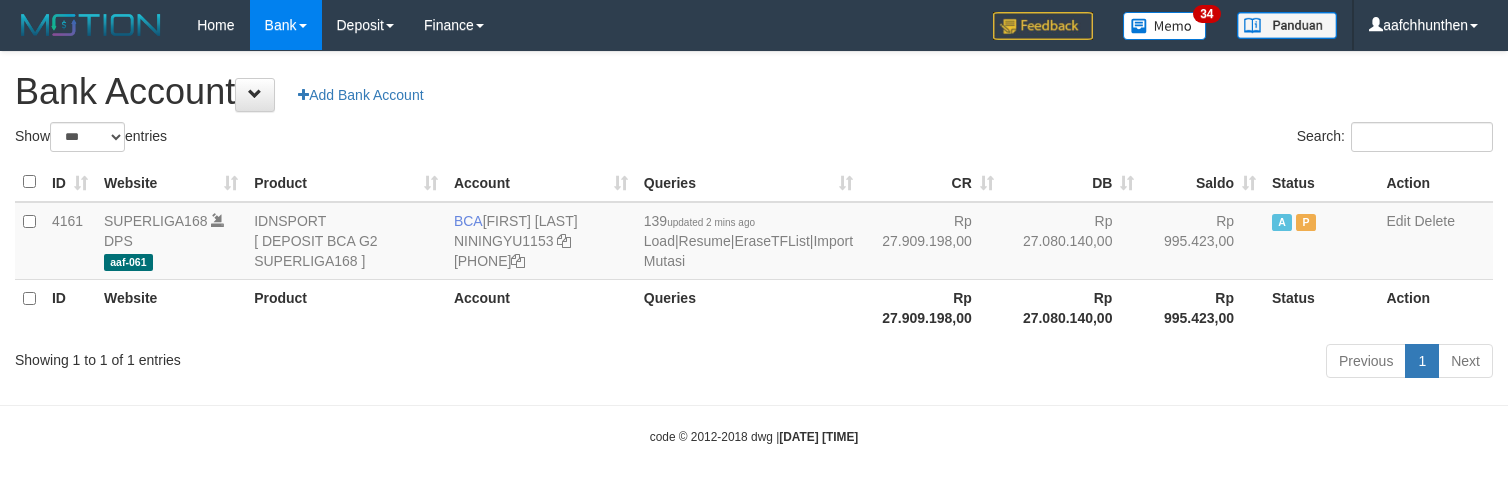 scroll, scrollTop: 0, scrollLeft: 0, axis: both 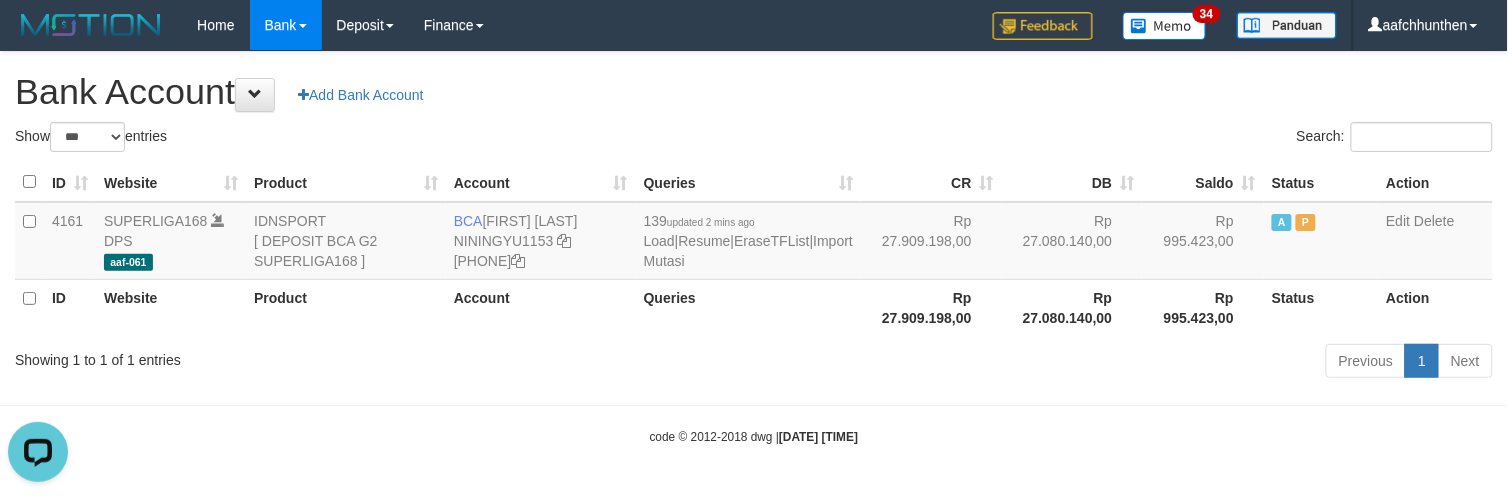 drag, startPoint x: 775, startPoint y: 110, endPoint x: 772, endPoint y: 97, distance: 13.341664 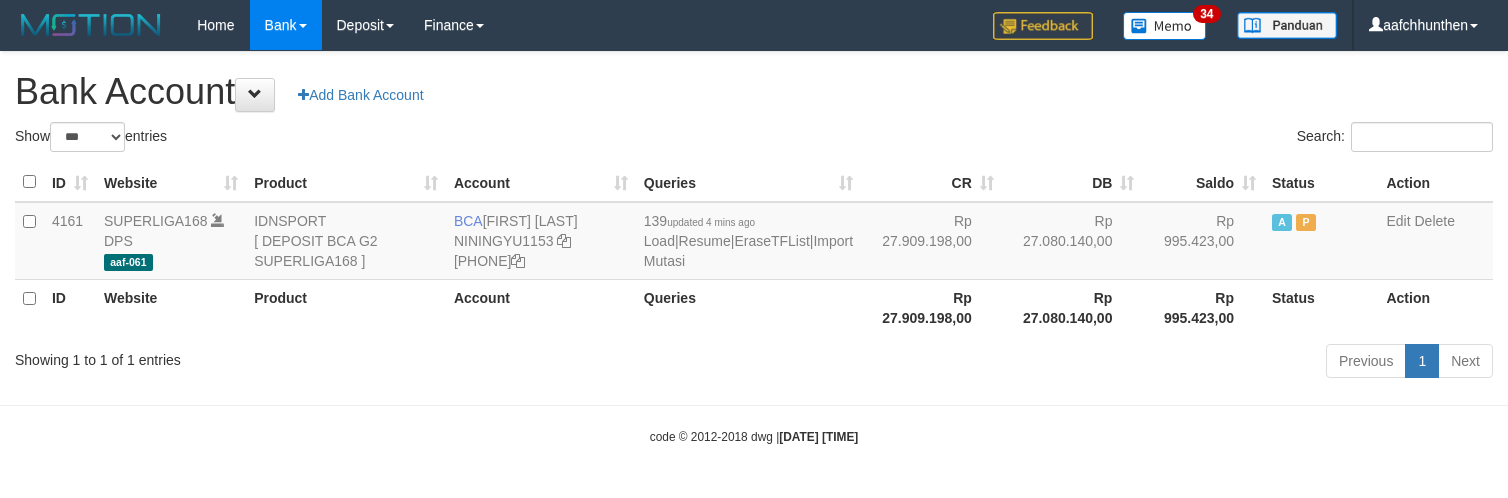 scroll, scrollTop: 0, scrollLeft: 0, axis: both 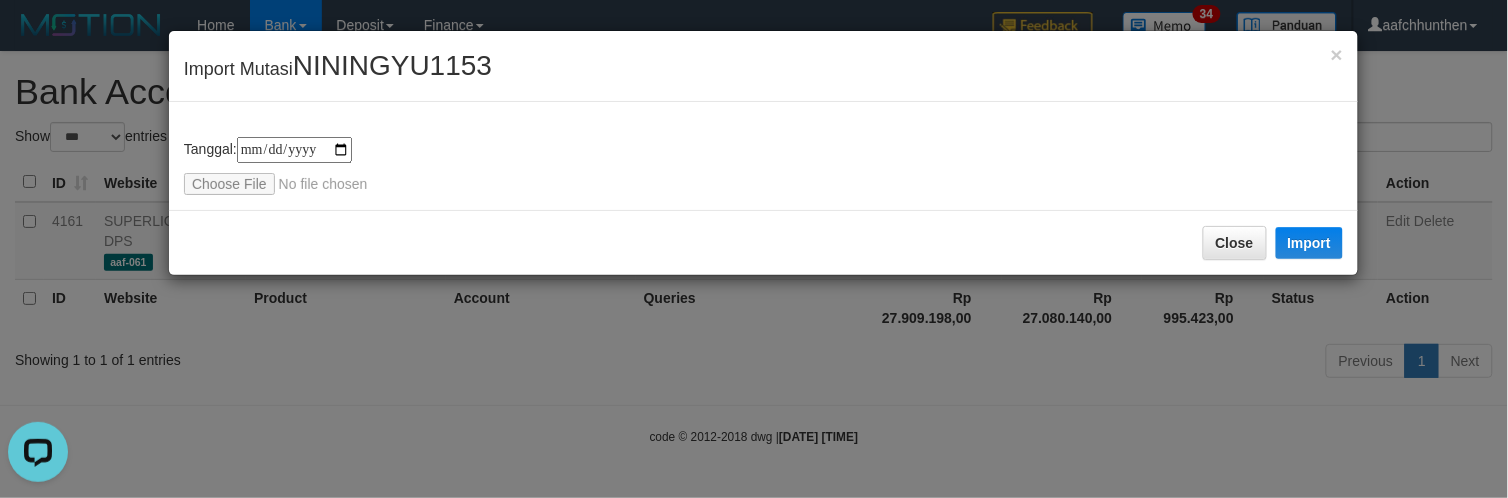 type on "**********" 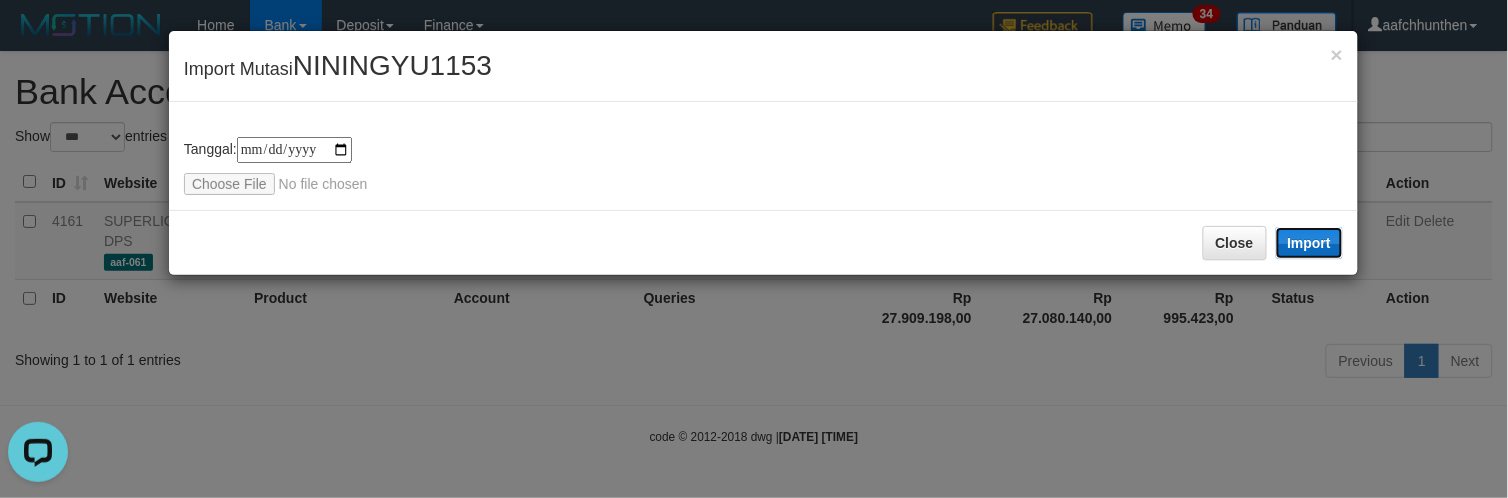 click on "Import" at bounding box center [1310, 243] 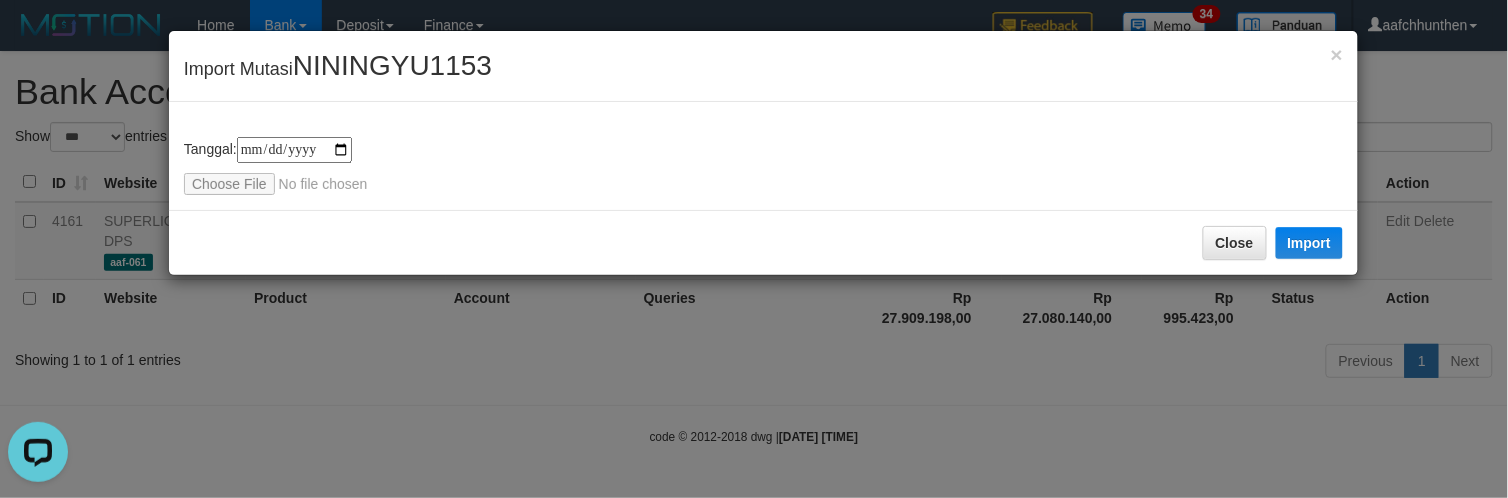 click on "Close" at bounding box center [1235, 243] 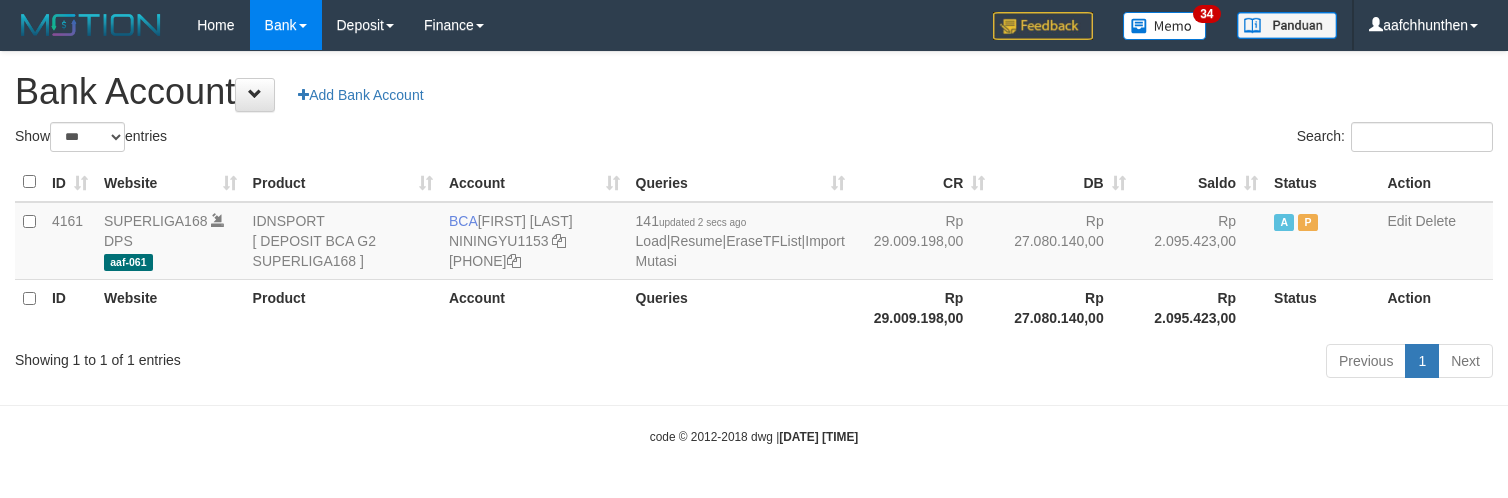 scroll, scrollTop: 0, scrollLeft: 0, axis: both 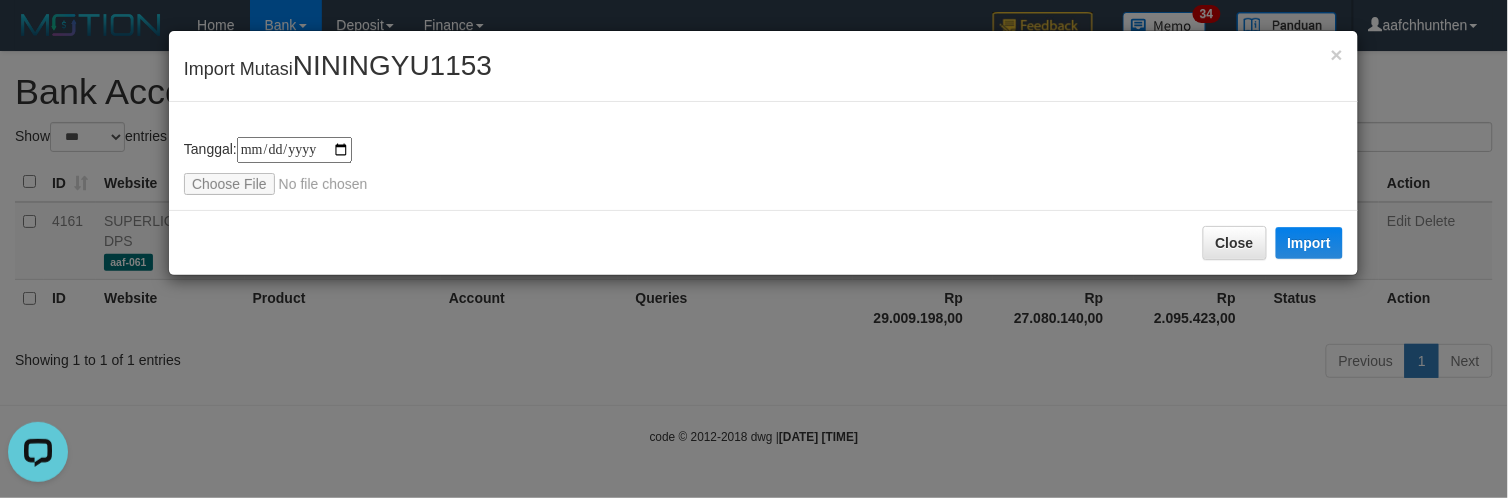 type on "**********" 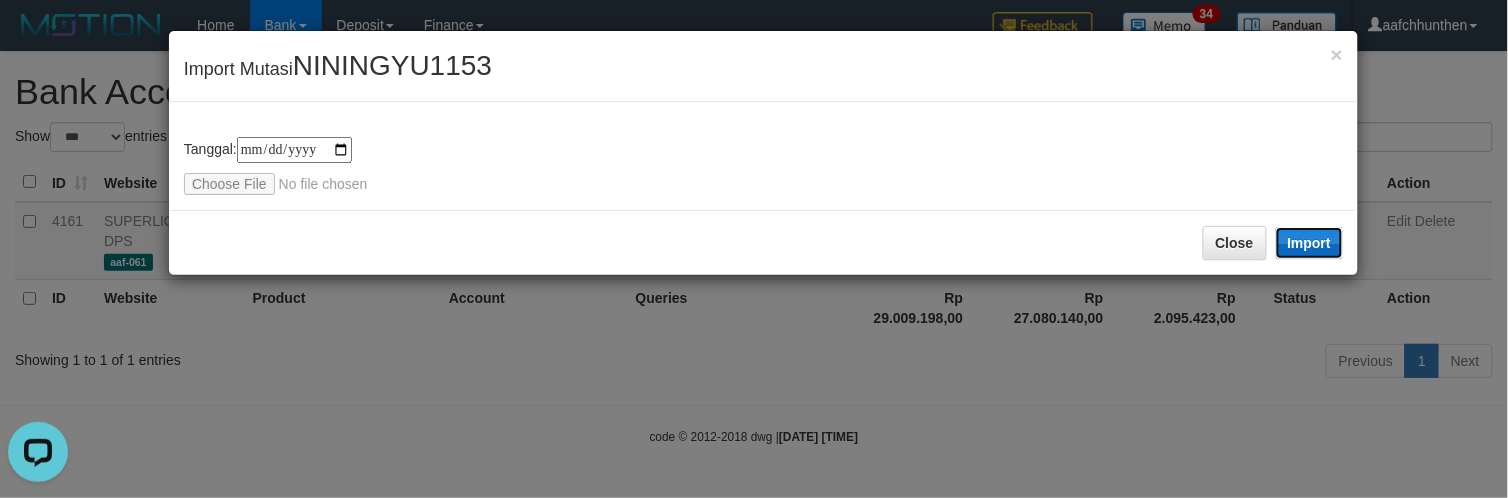 click on "Import" at bounding box center (1310, 243) 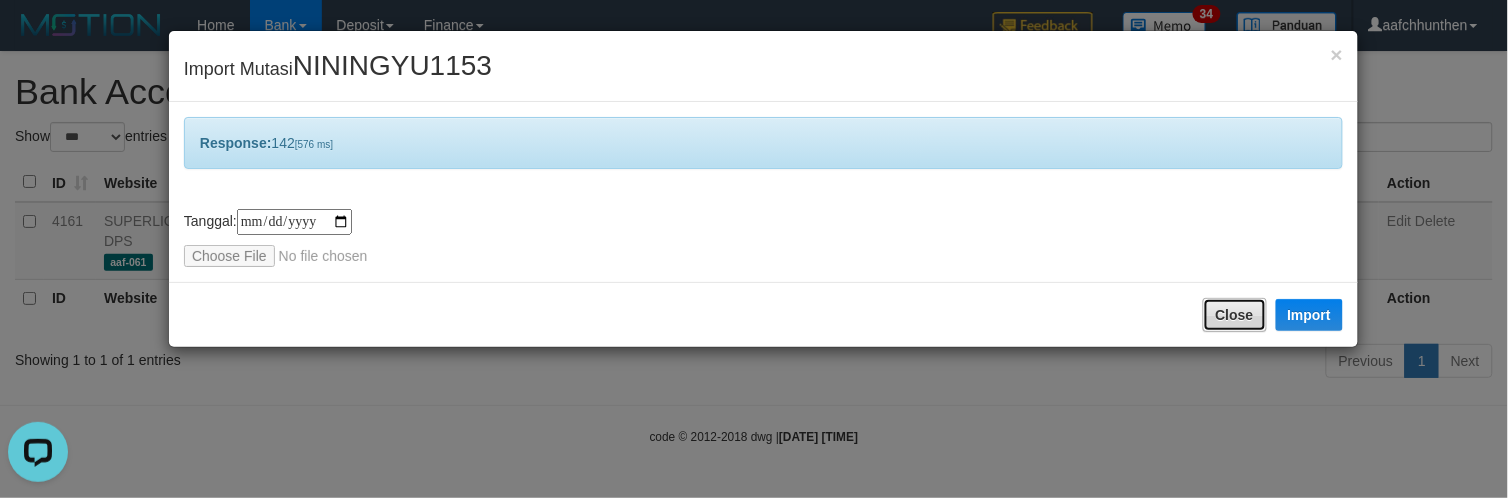 click on "Close" at bounding box center [1235, 315] 